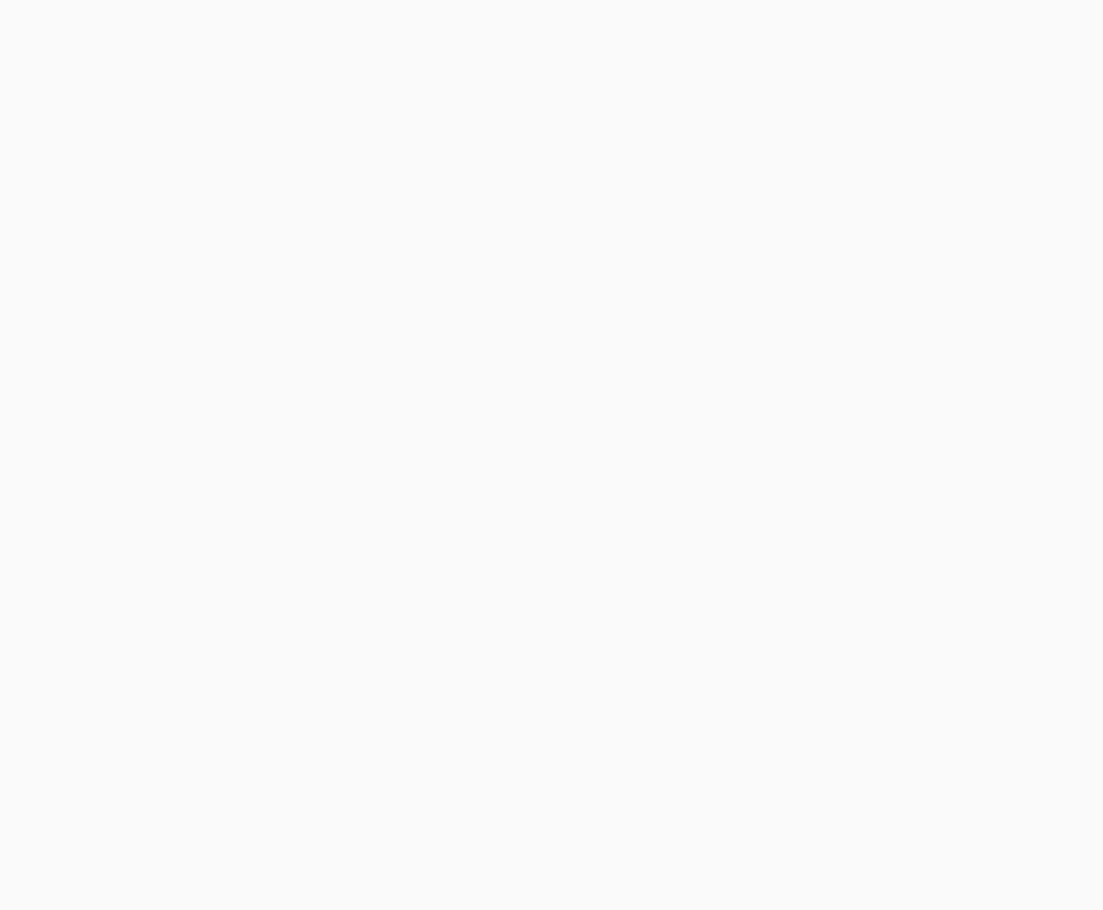 scroll, scrollTop: 0, scrollLeft: 0, axis: both 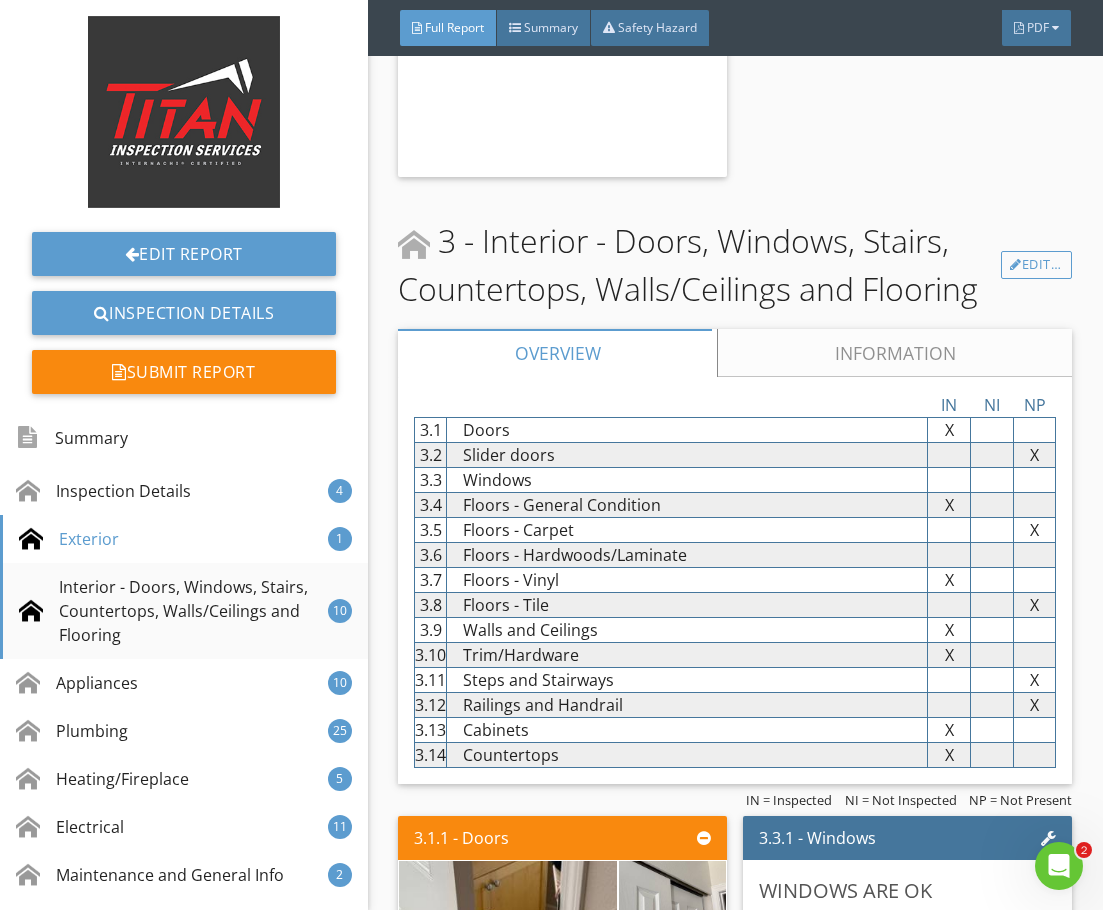 click on "Interior - Doors, Windows, Stairs, Countertops, Walls/Ceilings and Flooring" at bounding box center (173, 611) 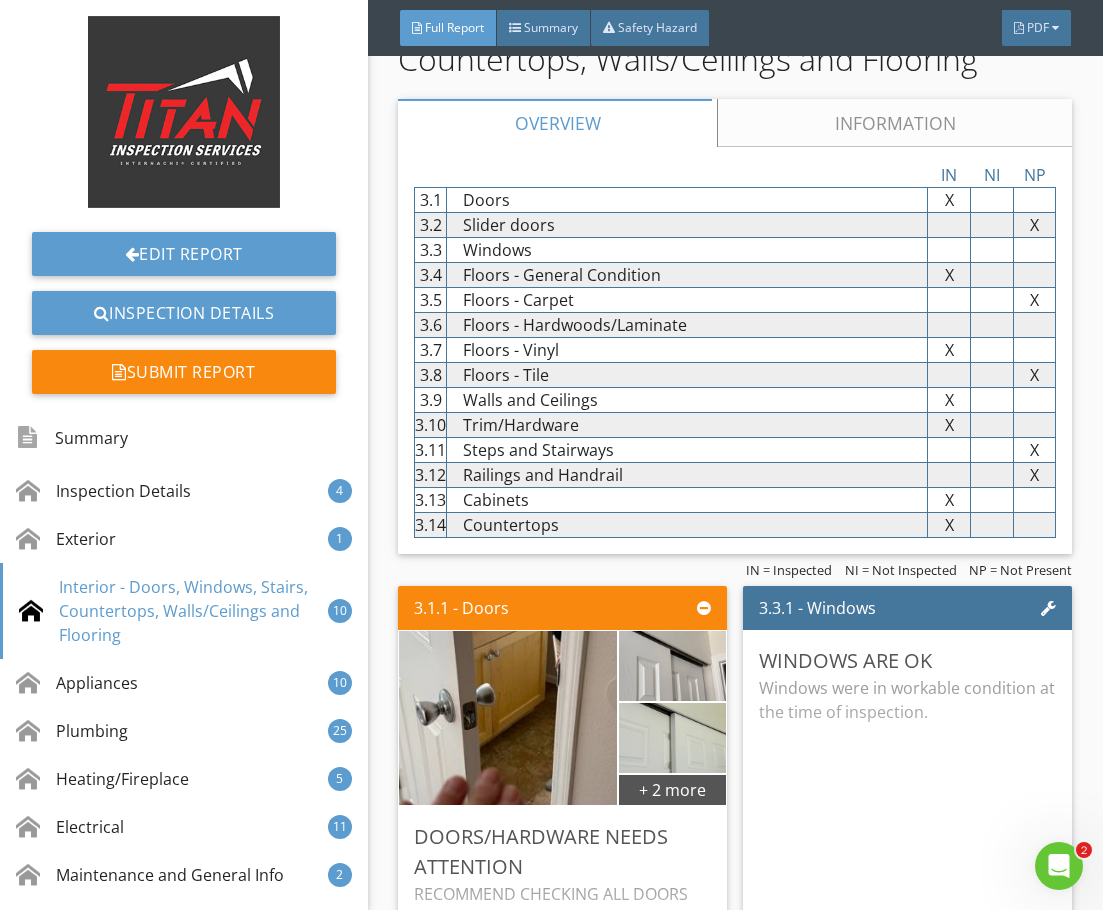 scroll, scrollTop: 4133, scrollLeft: 0, axis: vertical 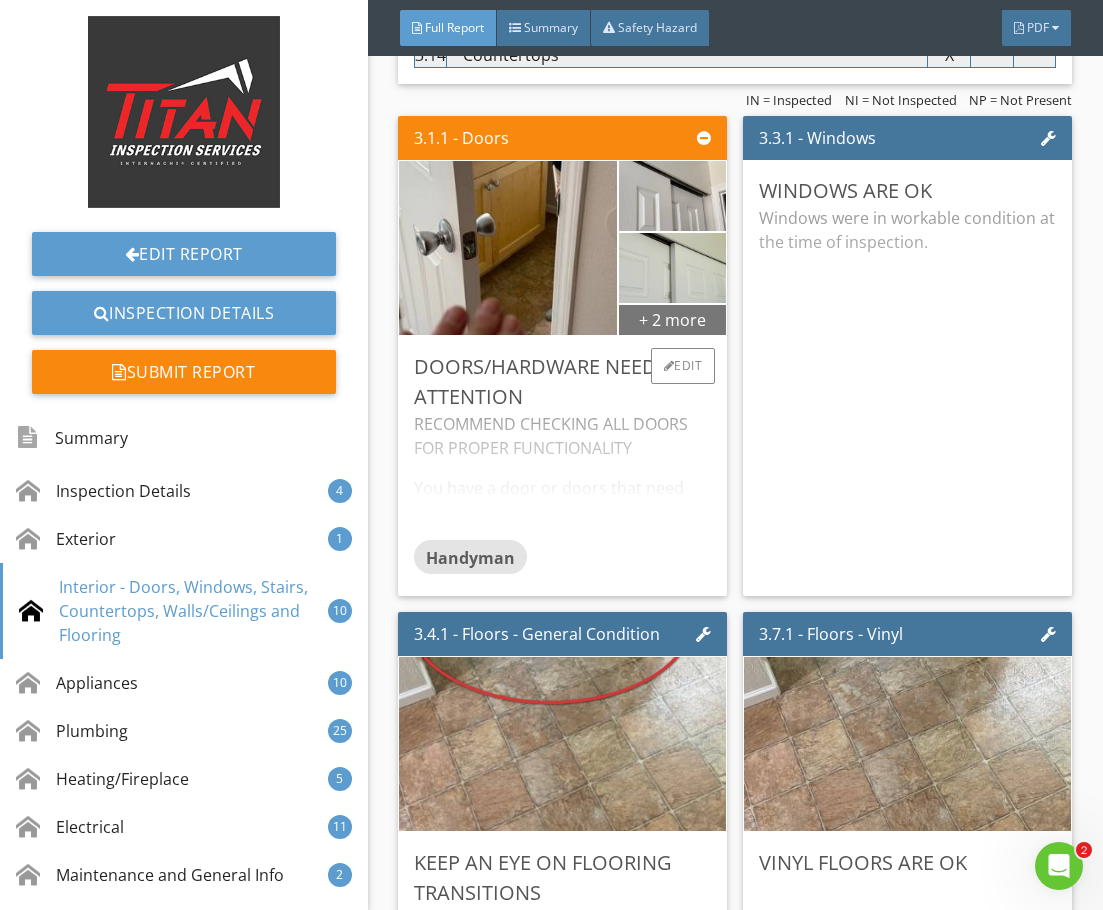 click on "+ 2 more" at bounding box center (672, 319) 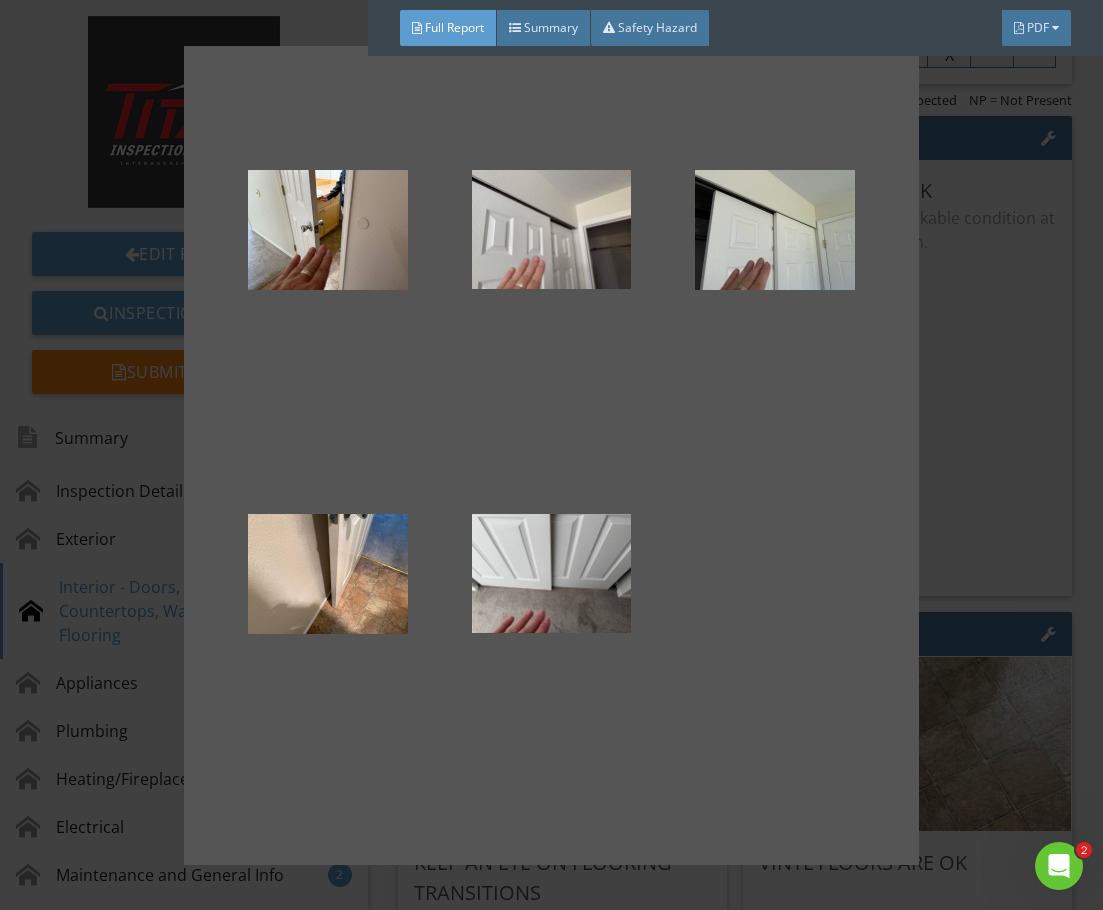 click at bounding box center [551, 455] 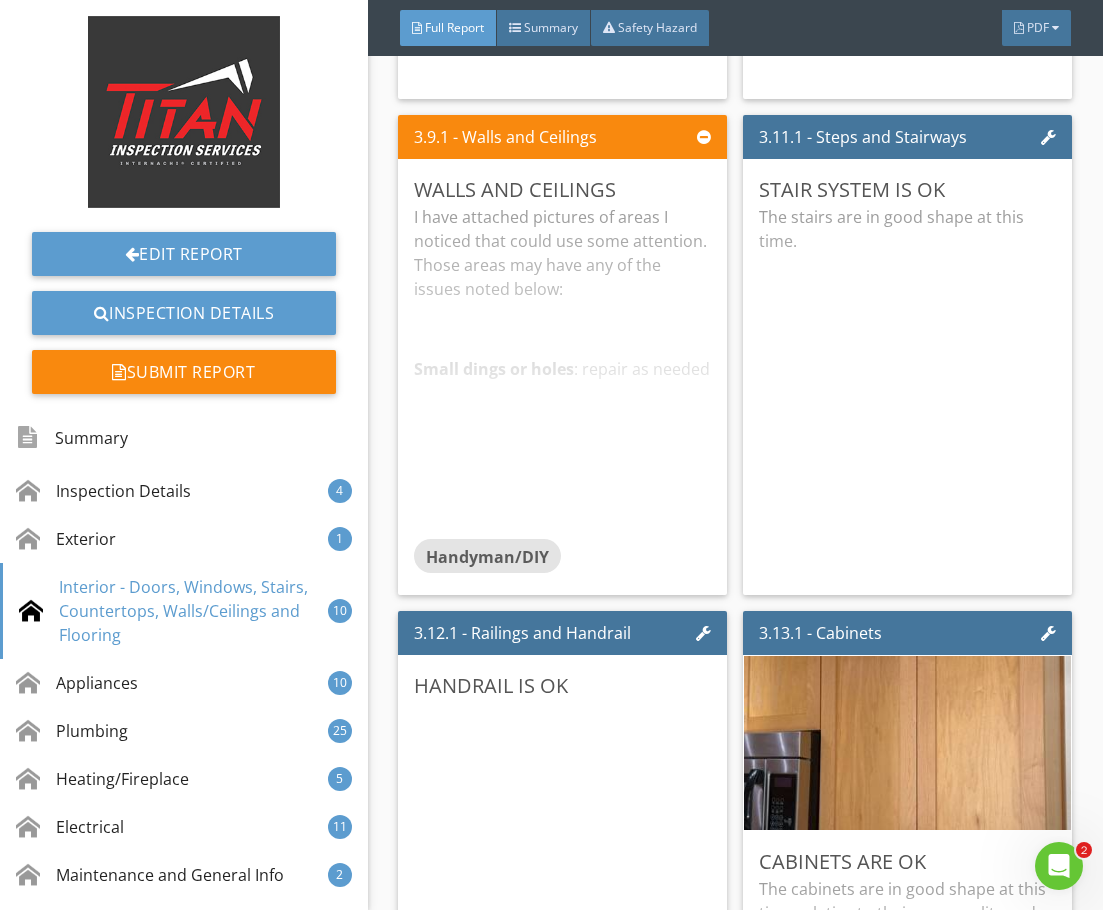 scroll, scrollTop: 5600, scrollLeft: 0, axis: vertical 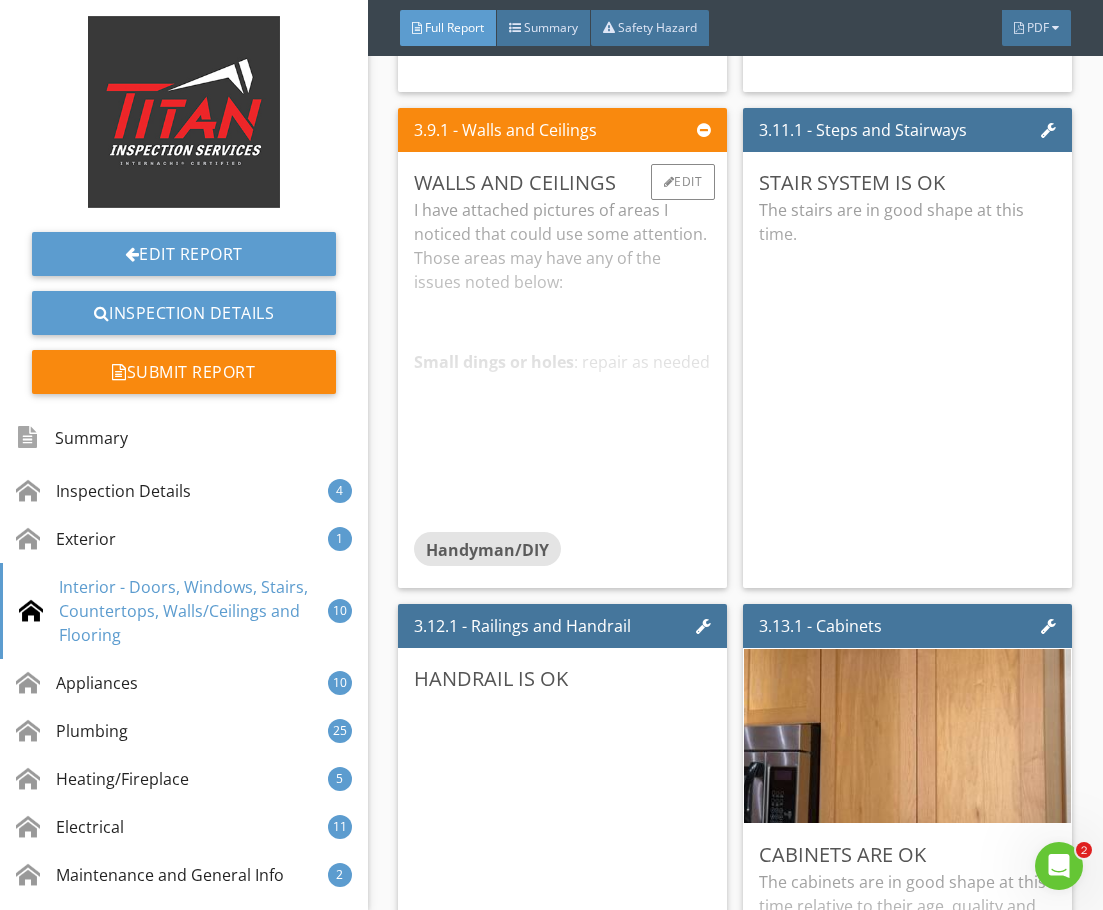 click on "I have attached pictures of areas I noticed that could use some attention. Those areas may have any of the issues noted below: Small dings or holes : repair as needed Stress cracks : It is not uncommon to see minor cracks in drywall/plaster. The cracks that I observed do not appear to be impacting the structural integrity of the home from what I can see.  My recommendation is to mitigate any sources for settling (if needed) in the home like water draining up close to the house, roof leaks or fixing any improper construction modifications.  In most cases, you can just tape and repair the cracks as needed. Cracks around window frames : It is common that, as the home settles, you will see cracks around the frame of the window. This is normal and do not appear to be impacting any structural integrity of the home or window. My recommendation is to caulk to seal and paint to match.  Nails or screws recessed or popping out Paint touch up Paint color match issues Door knob holes  Click here for the link Ghosting" at bounding box center [562, 365] 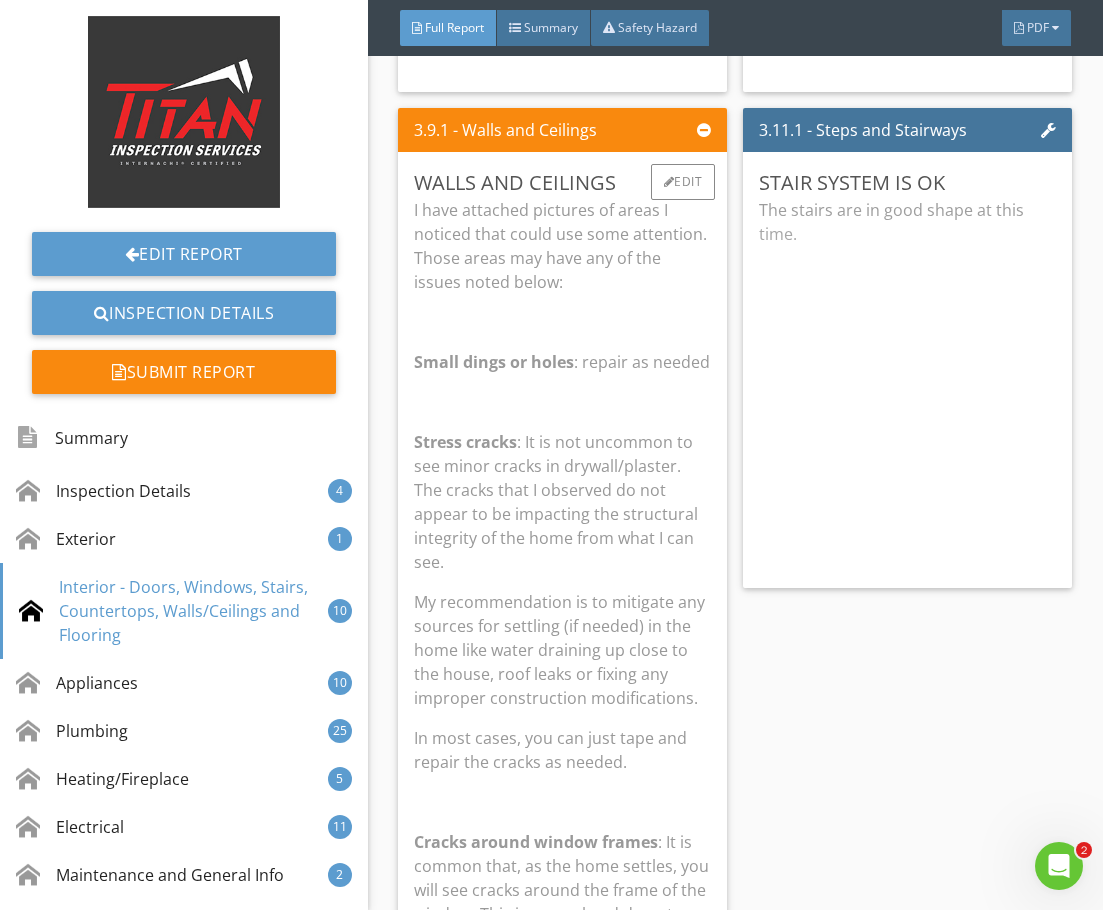click on "Stress cracks : It is not uncommon to see minor cracks in drywall/plaster. The cracks that I observed do not appear to be impacting the structural integrity of the home from what I can see." at bounding box center (562, 502) 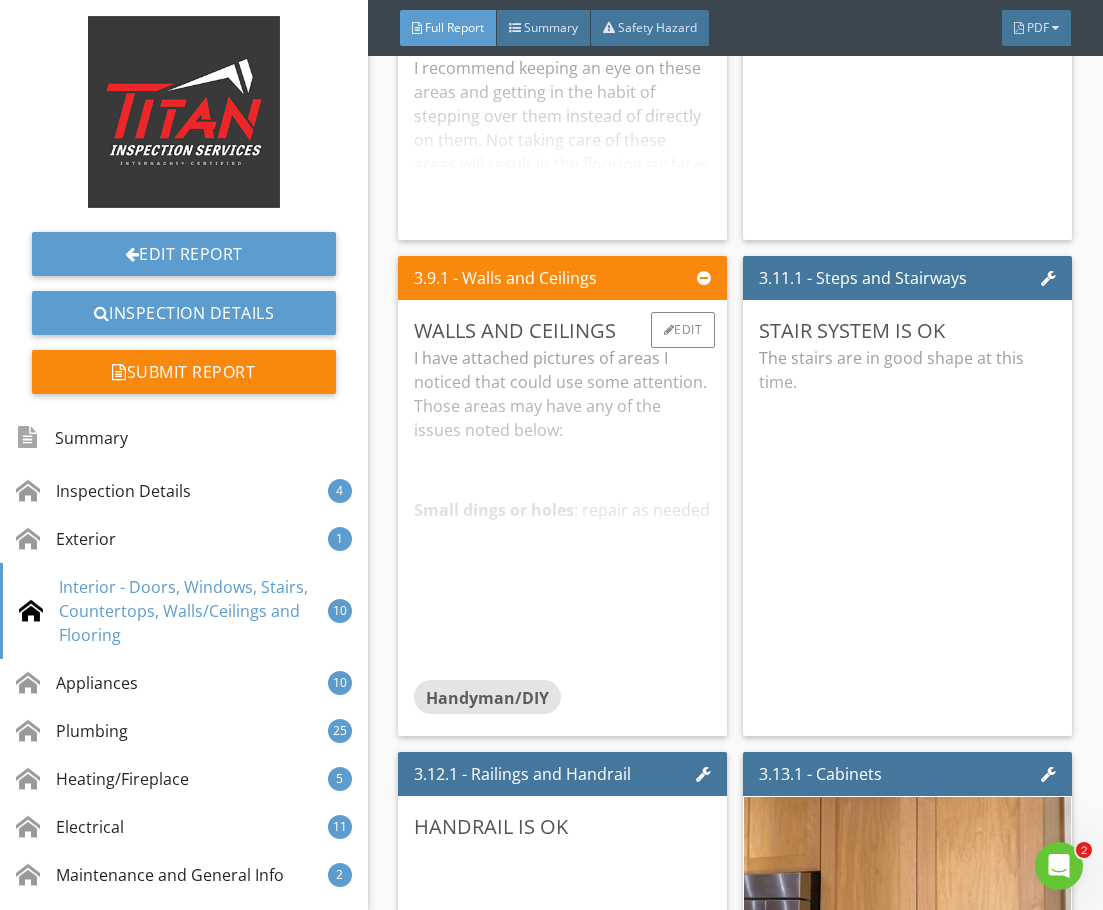 scroll, scrollTop: 5400, scrollLeft: 0, axis: vertical 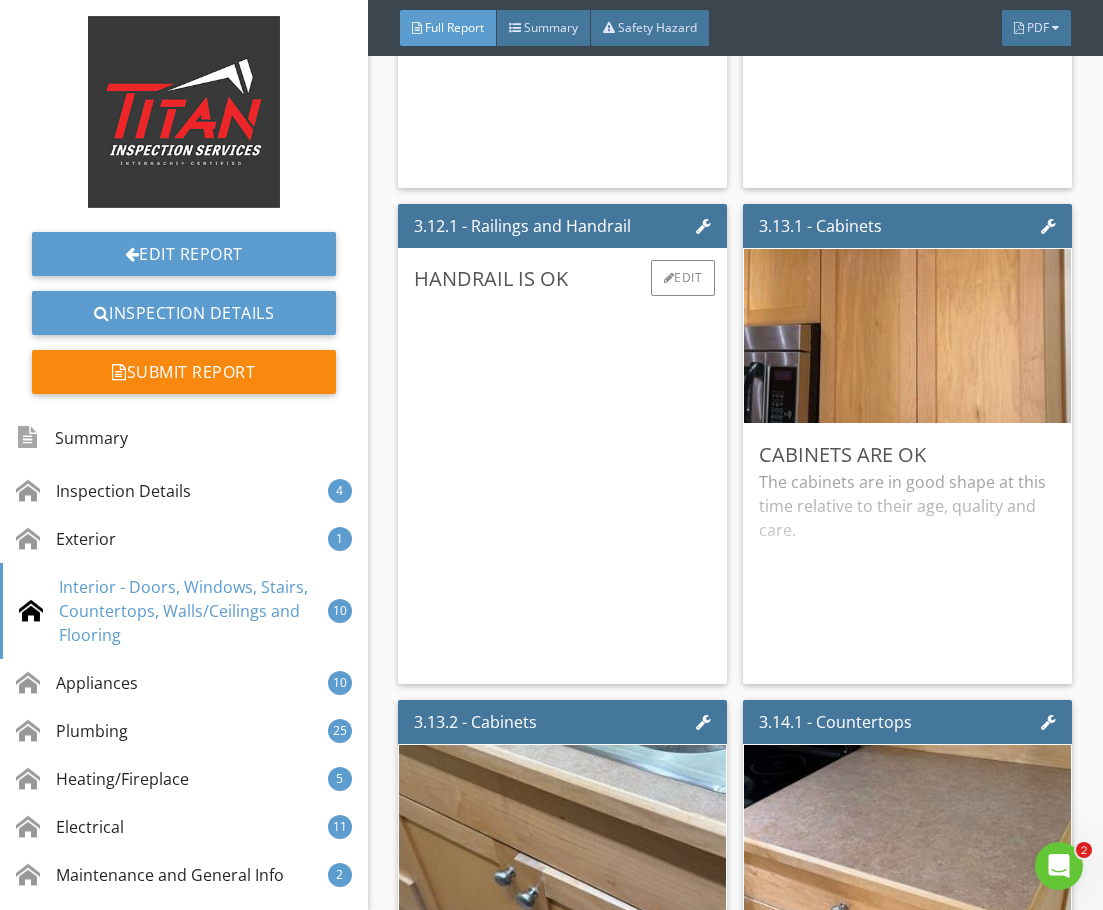click at bounding box center [562, 481] 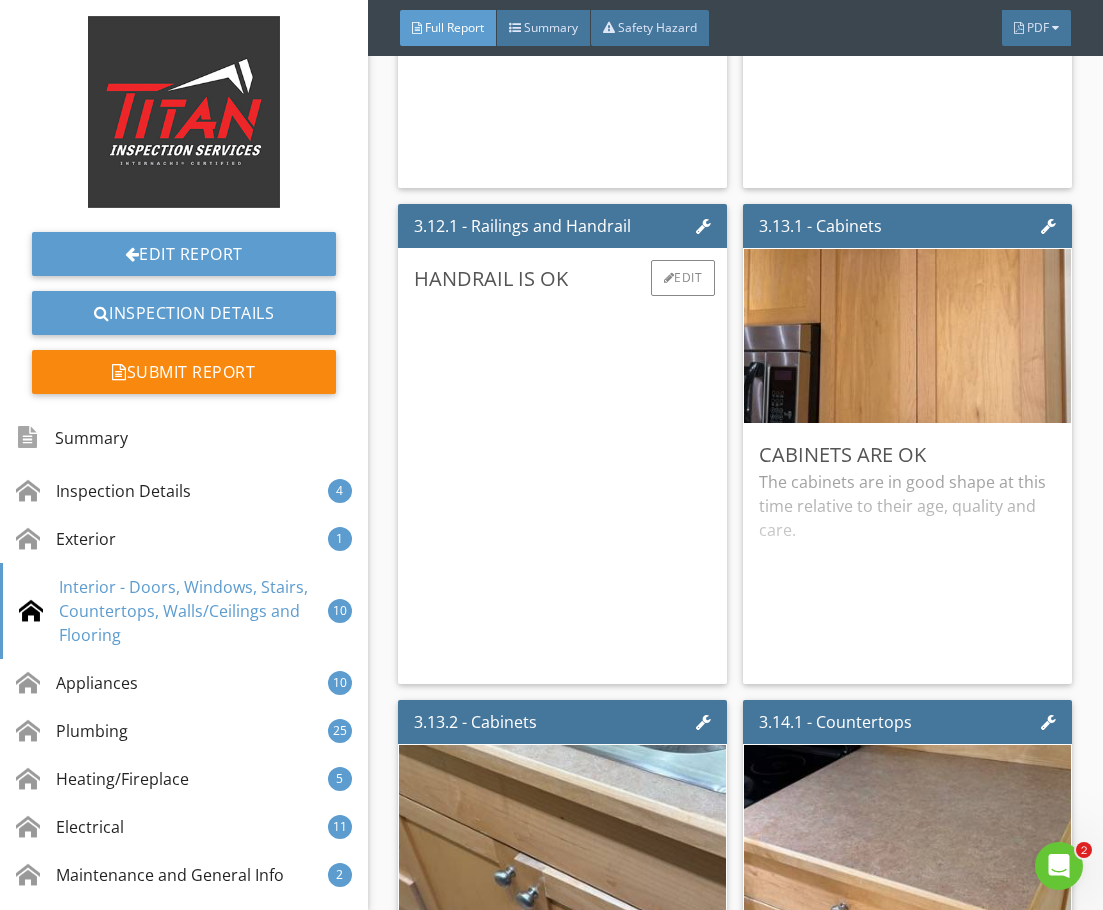 click at bounding box center (562, 446) 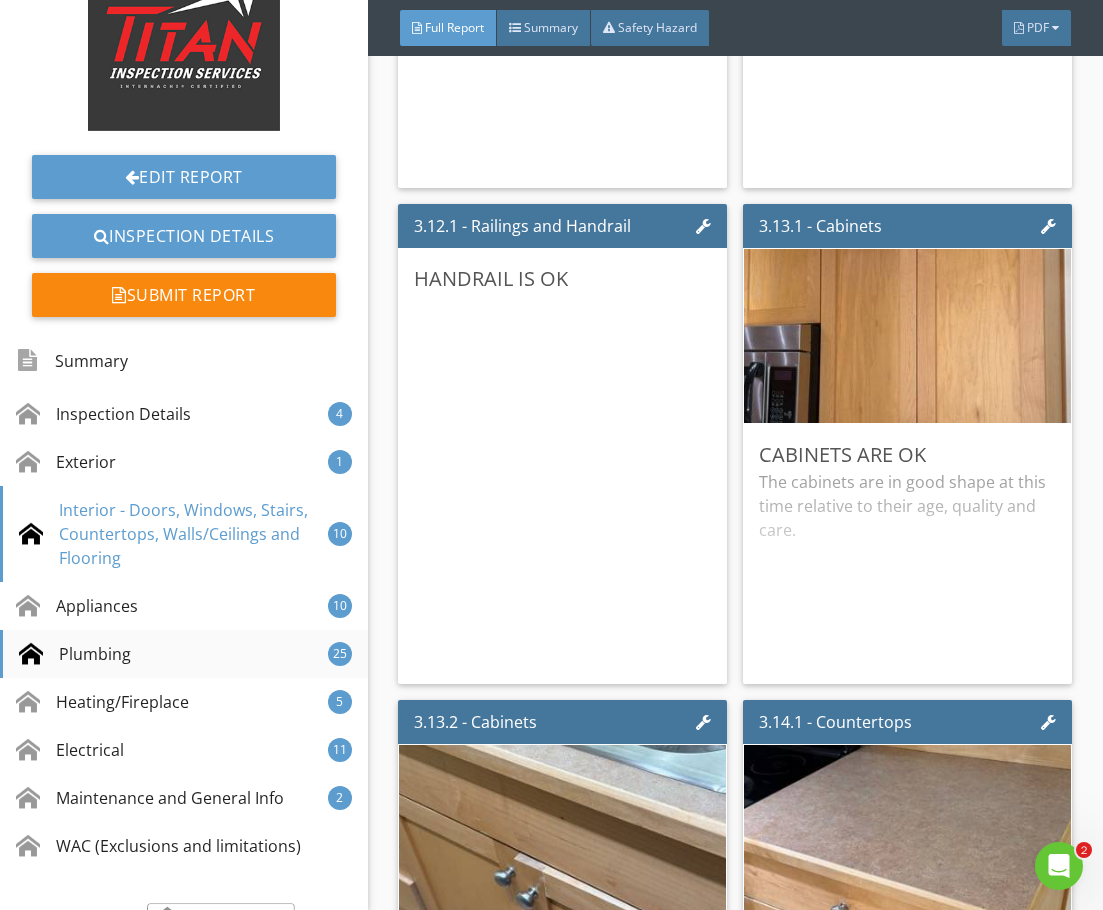 scroll, scrollTop: 0, scrollLeft: 0, axis: both 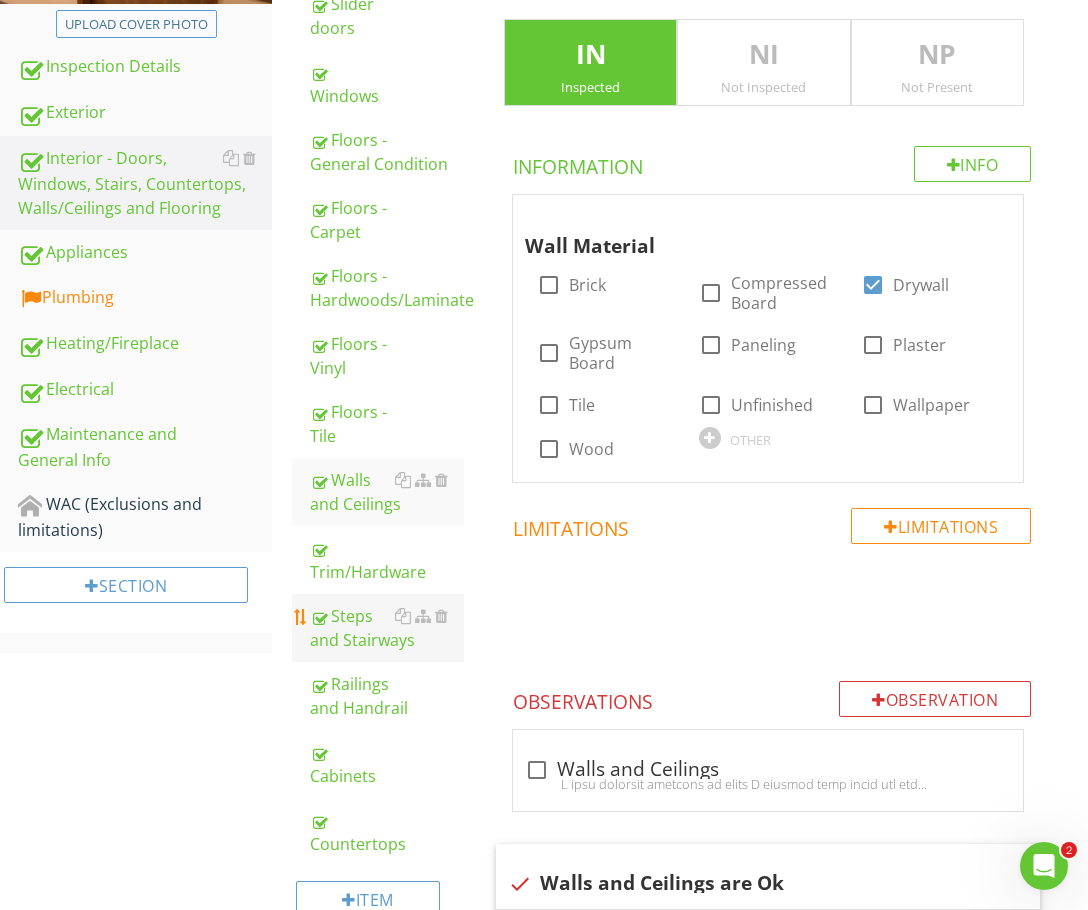 click on "Steps and Stairways" at bounding box center [387, 628] 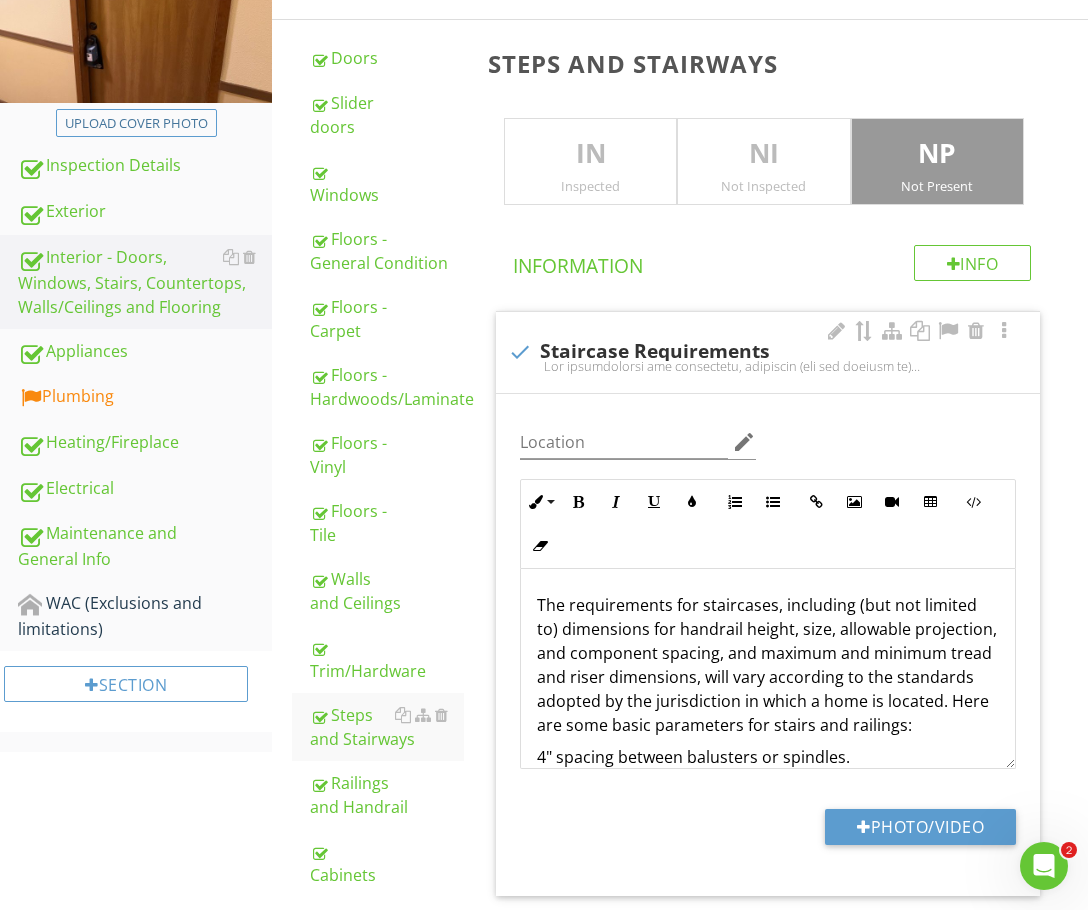 scroll, scrollTop: 300, scrollLeft: 0, axis: vertical 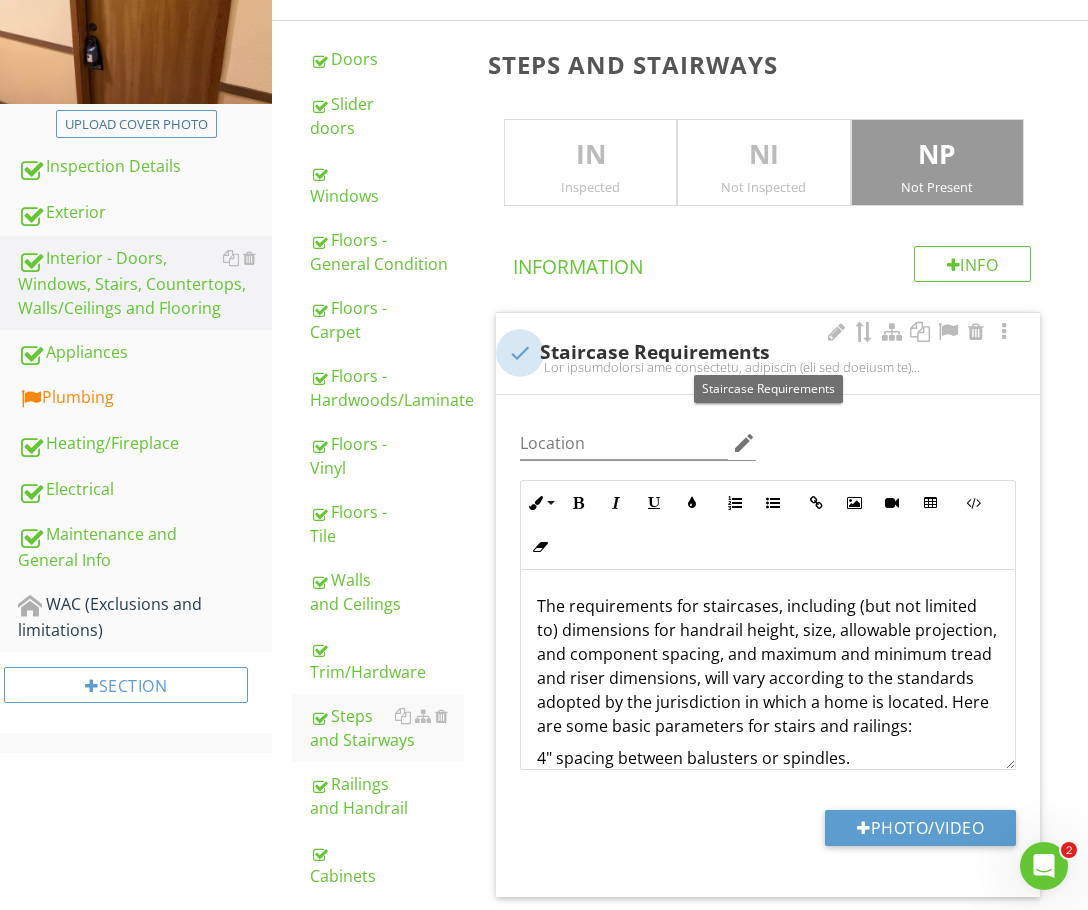 click at bounding box center (520, 353) 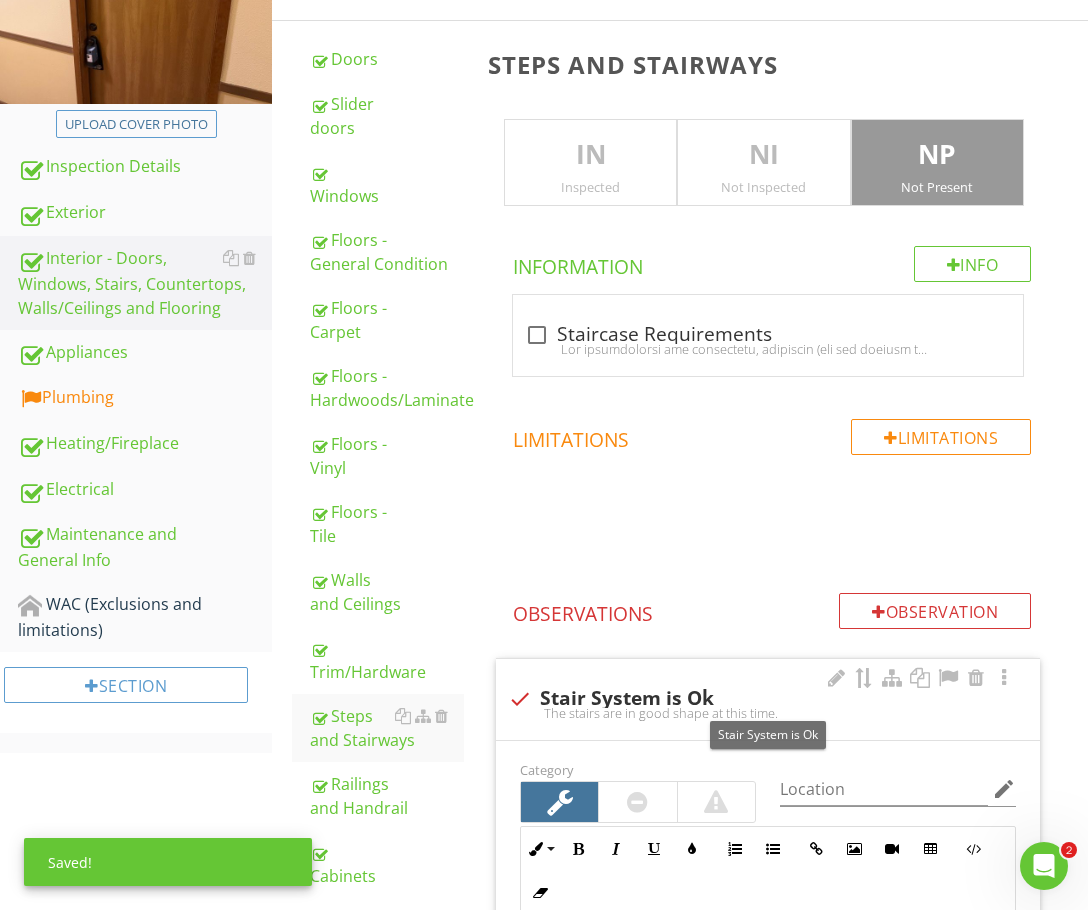 click at bounding box center (520, 699) 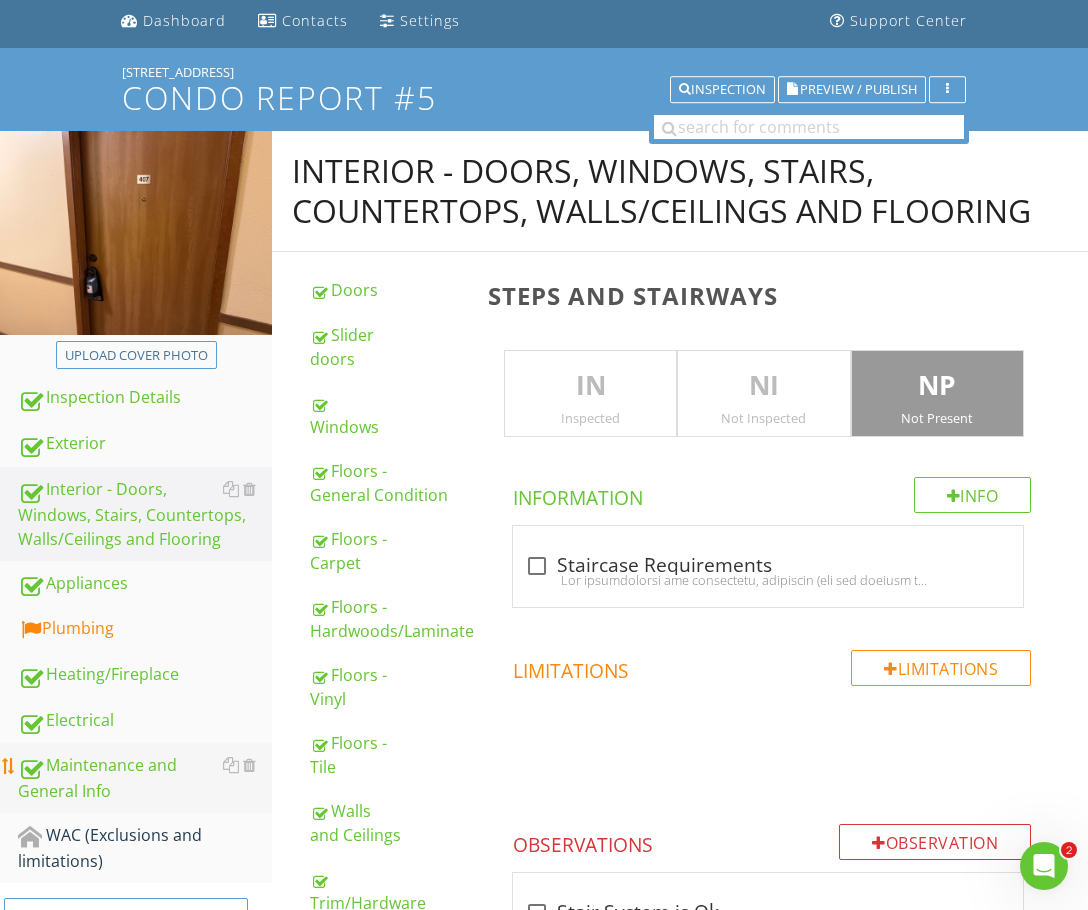 scroll, scrollTop: 100, scrollLeft: 0, axis: vertical 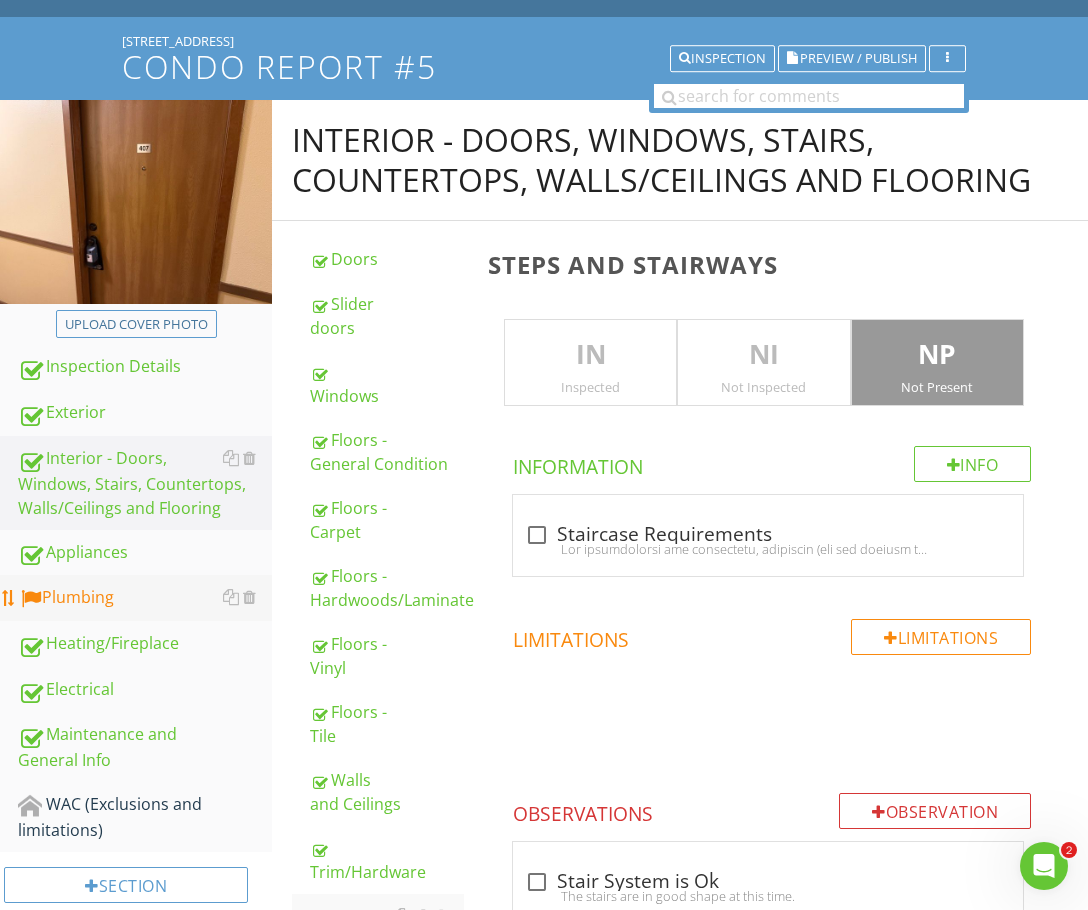 click on "Plumbing" at bounding box center (145, 598) 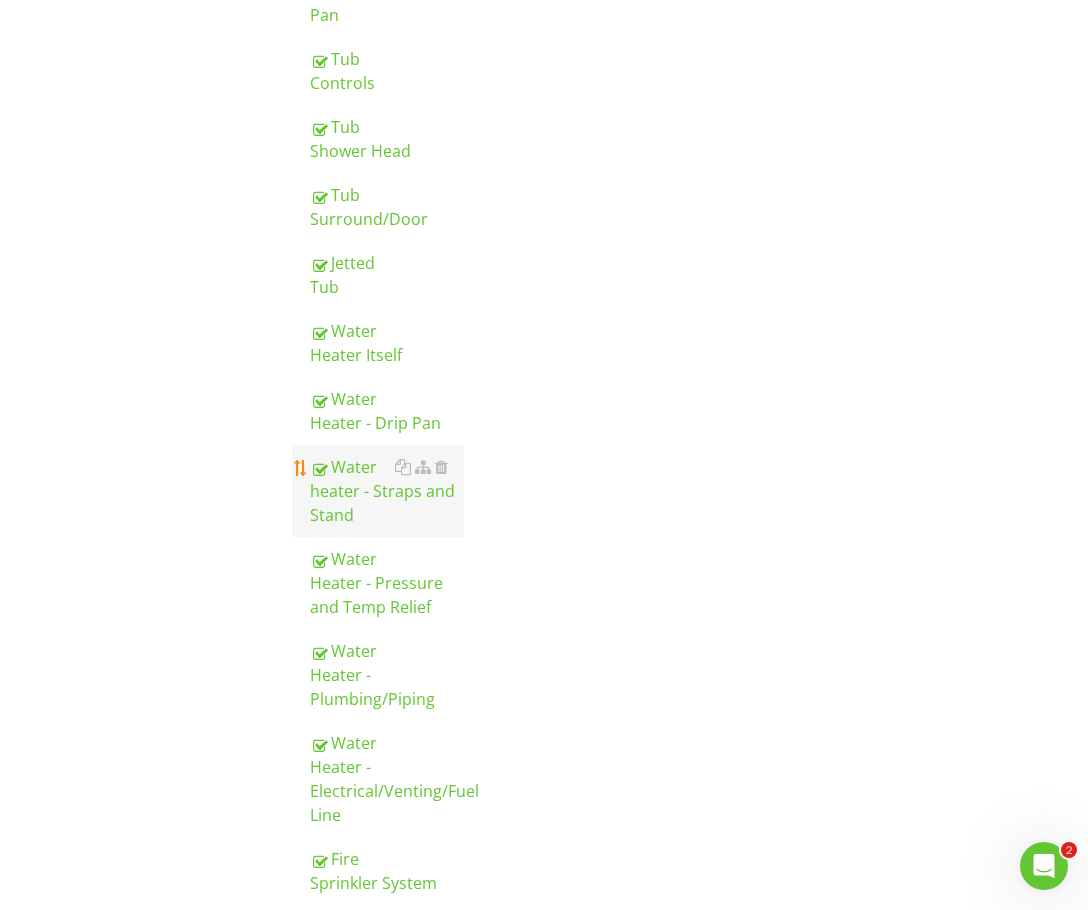 scroll, scrollTop: 1100, scrollLeft: 0, axis: vertical 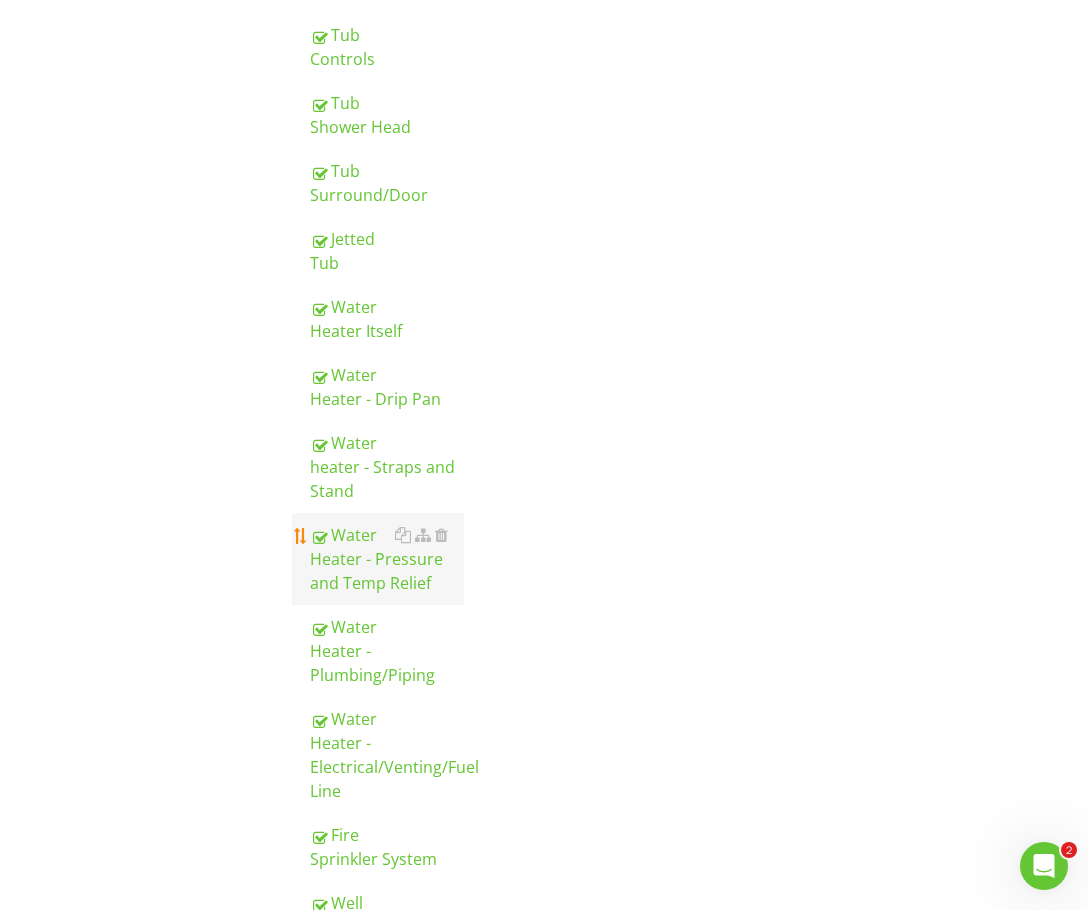 click on "Water Heater - Pressure and Temp Relief" at bounding box center (387, 559) 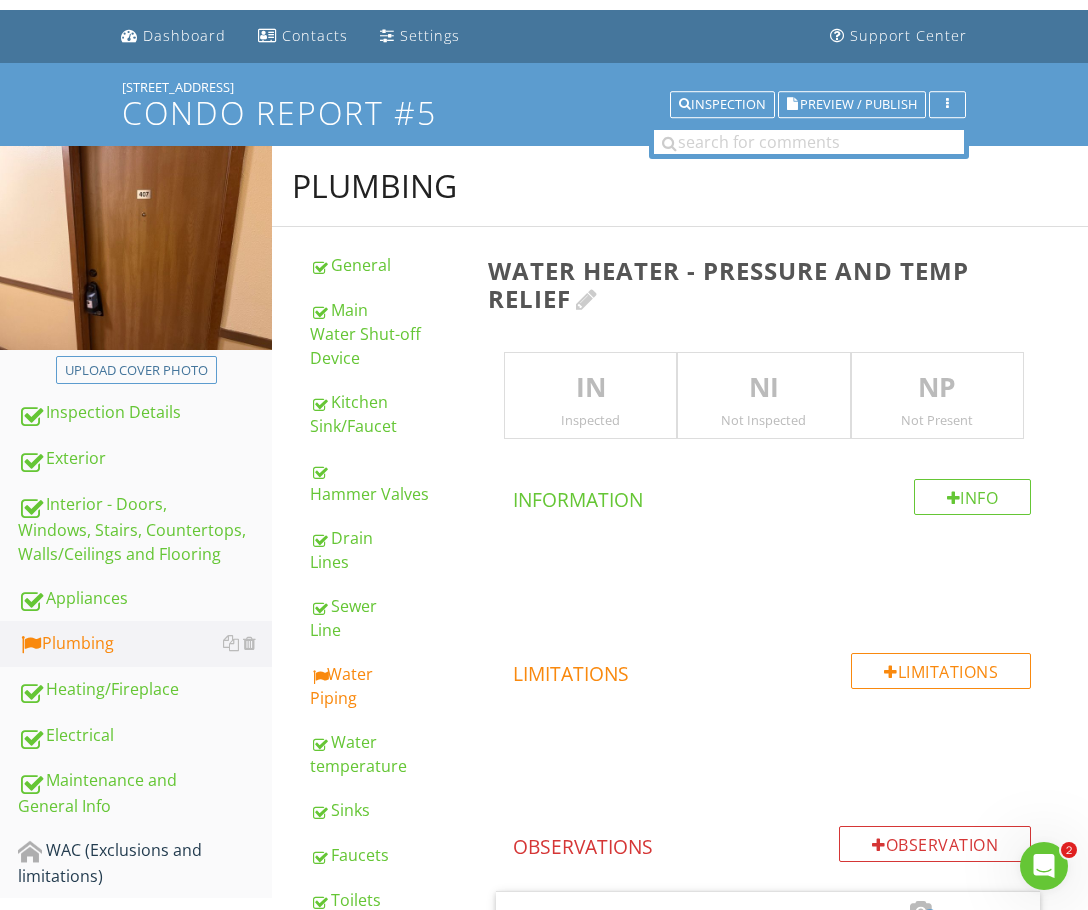 scroll, scrollTop: 0, scrollLeft: 0, axis: both 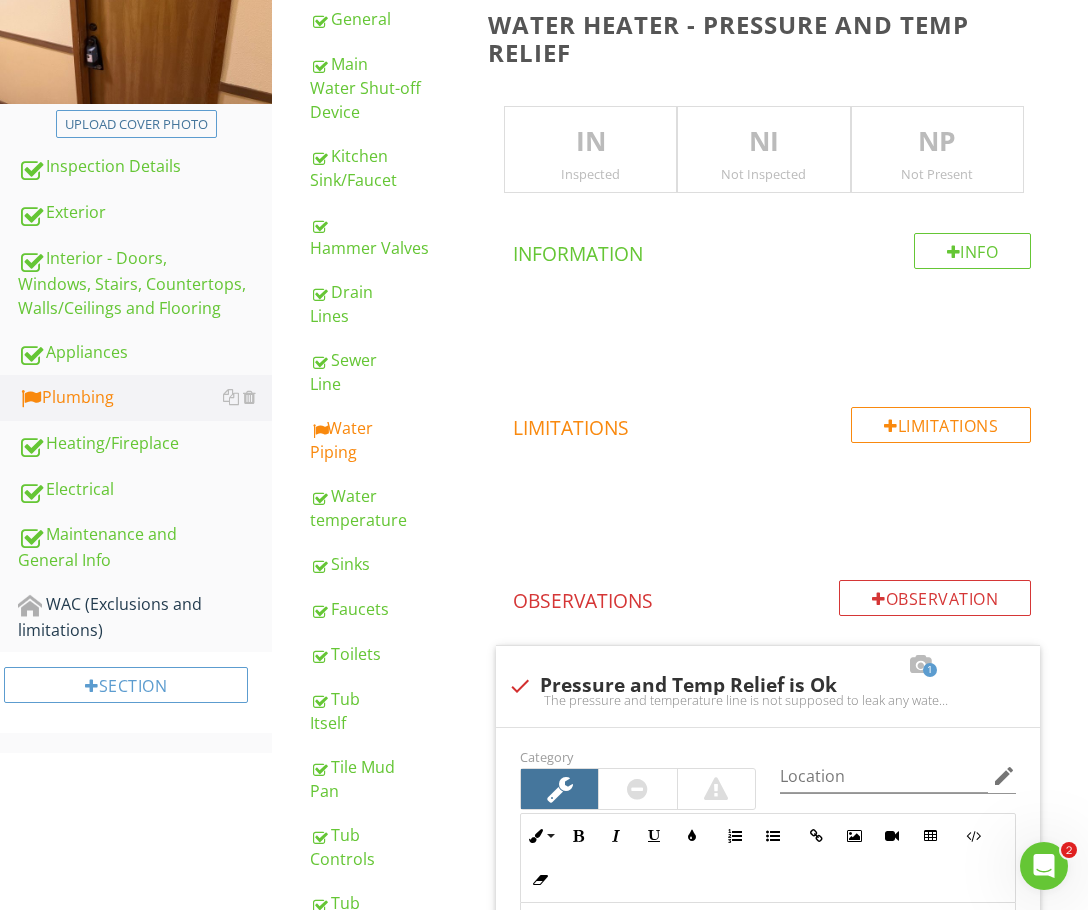 click on "IN" at bounding box center [590, 142] 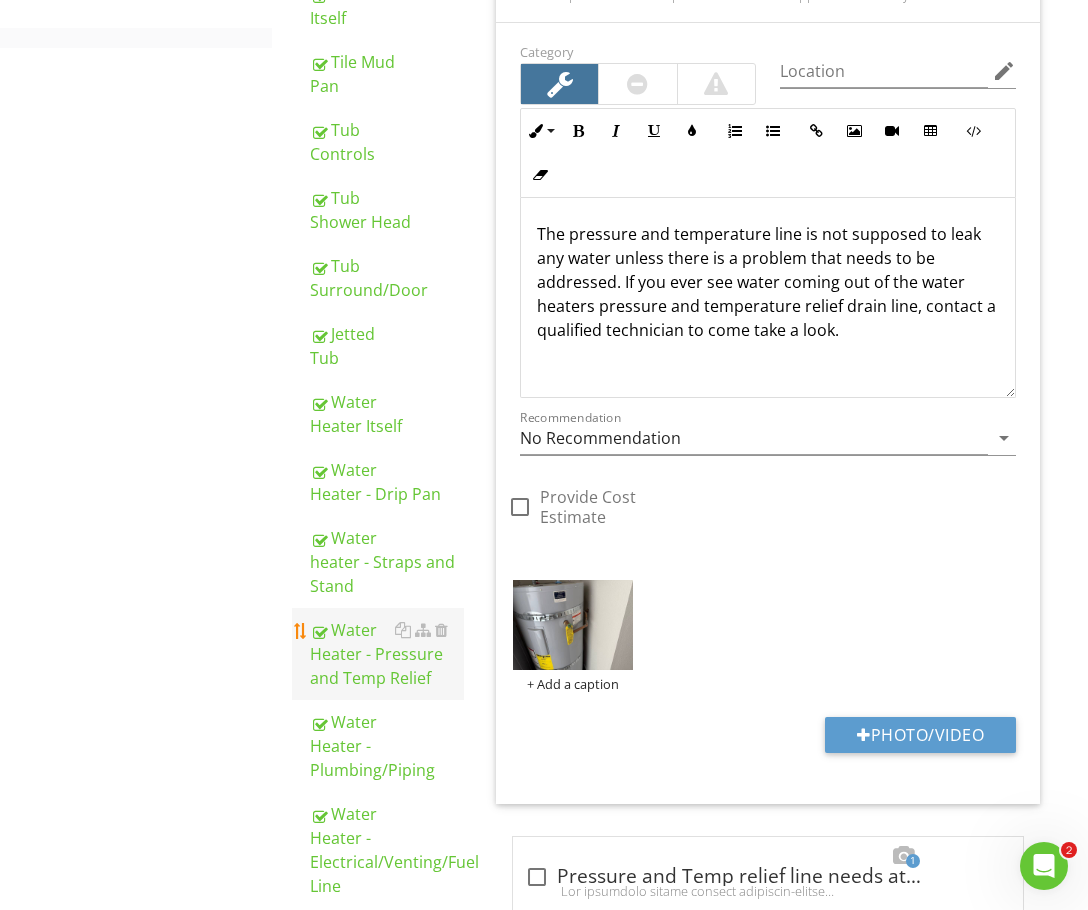 scroll, scrollTop: 970, scrollLeft: 0, axis: vertical 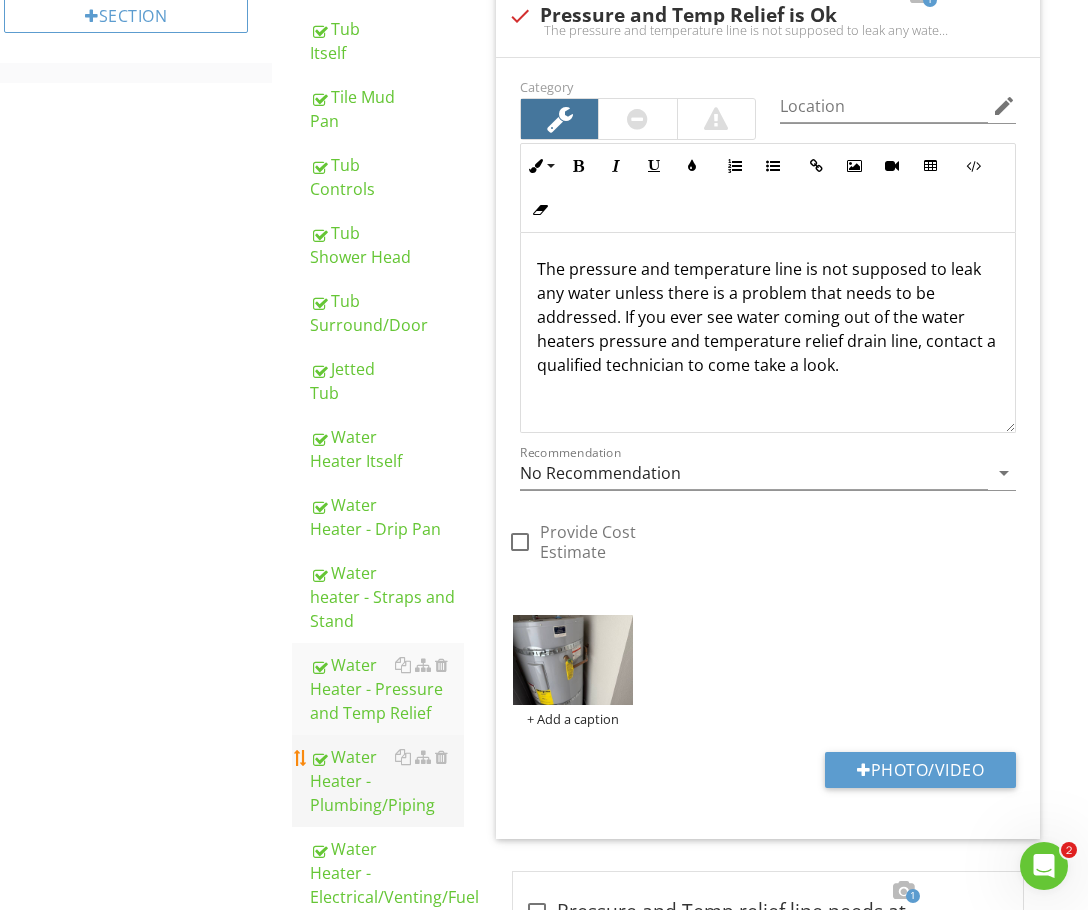 click on "Water Heater - Plumbing/Piping" at bounding box center (387, 781) 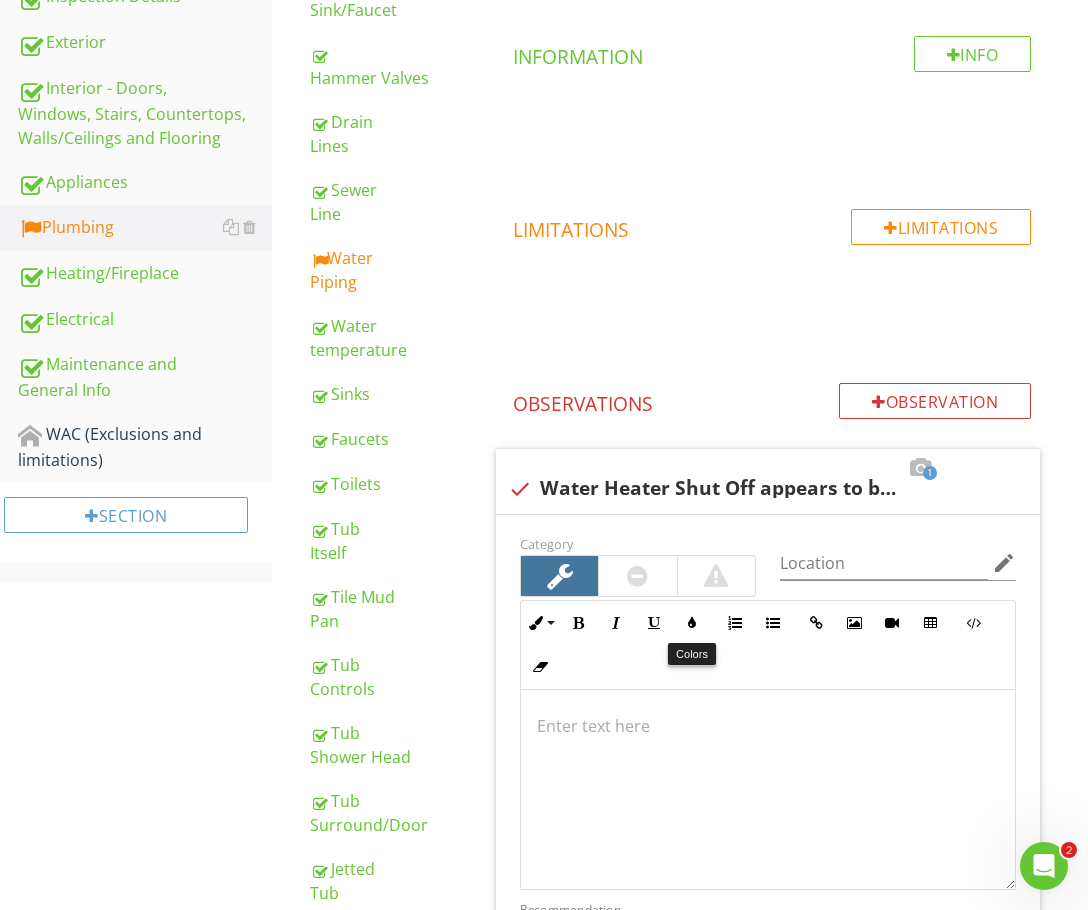 scroll, scrollTop: 170, scrollLeft: 0, axis: vertical 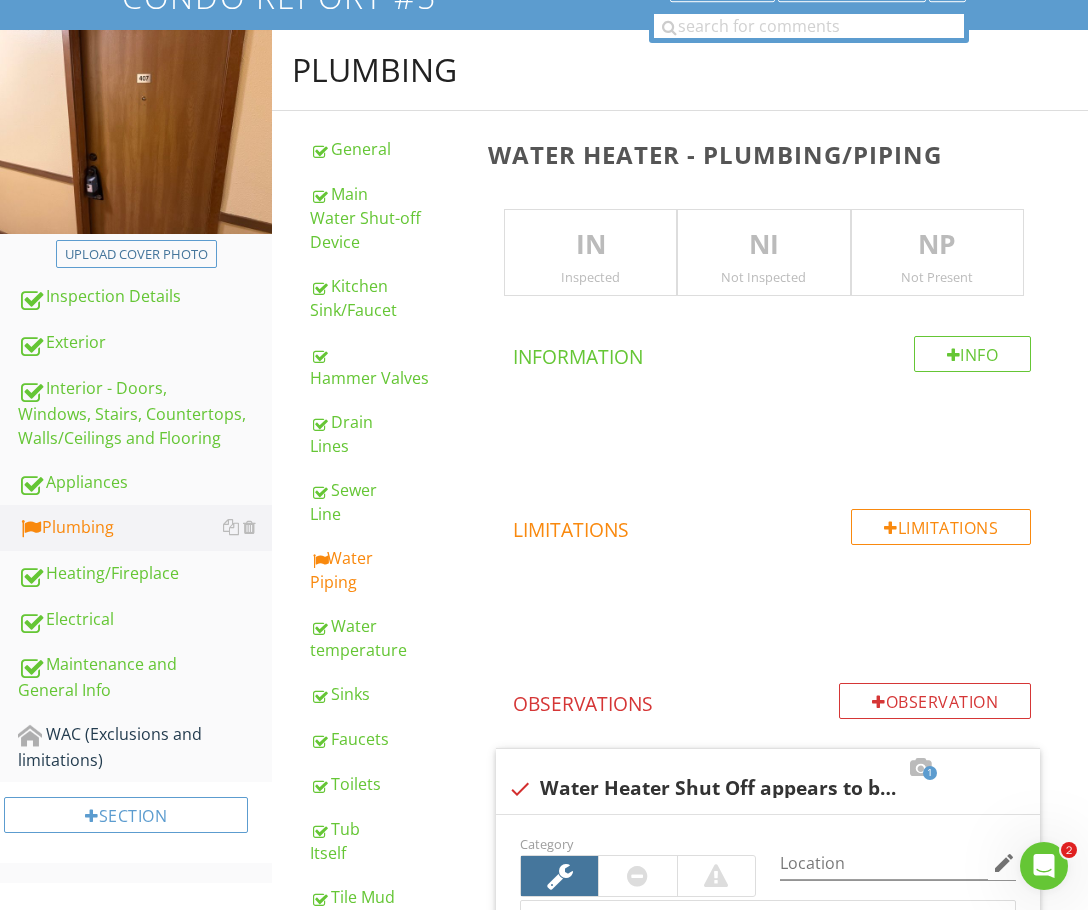 click on "IN" at bounding box center (590, 245) 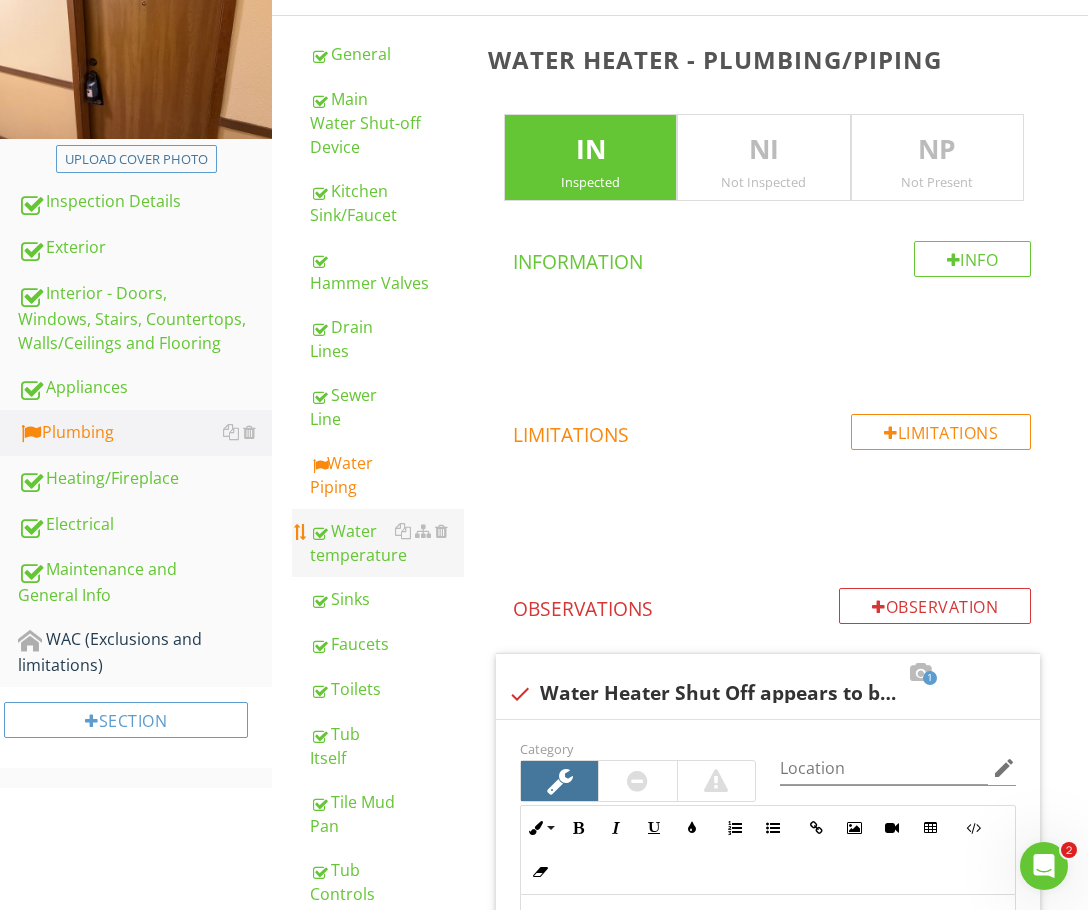 scroll, scrollTop: 270, scrollLeft: 0, axis: vertical 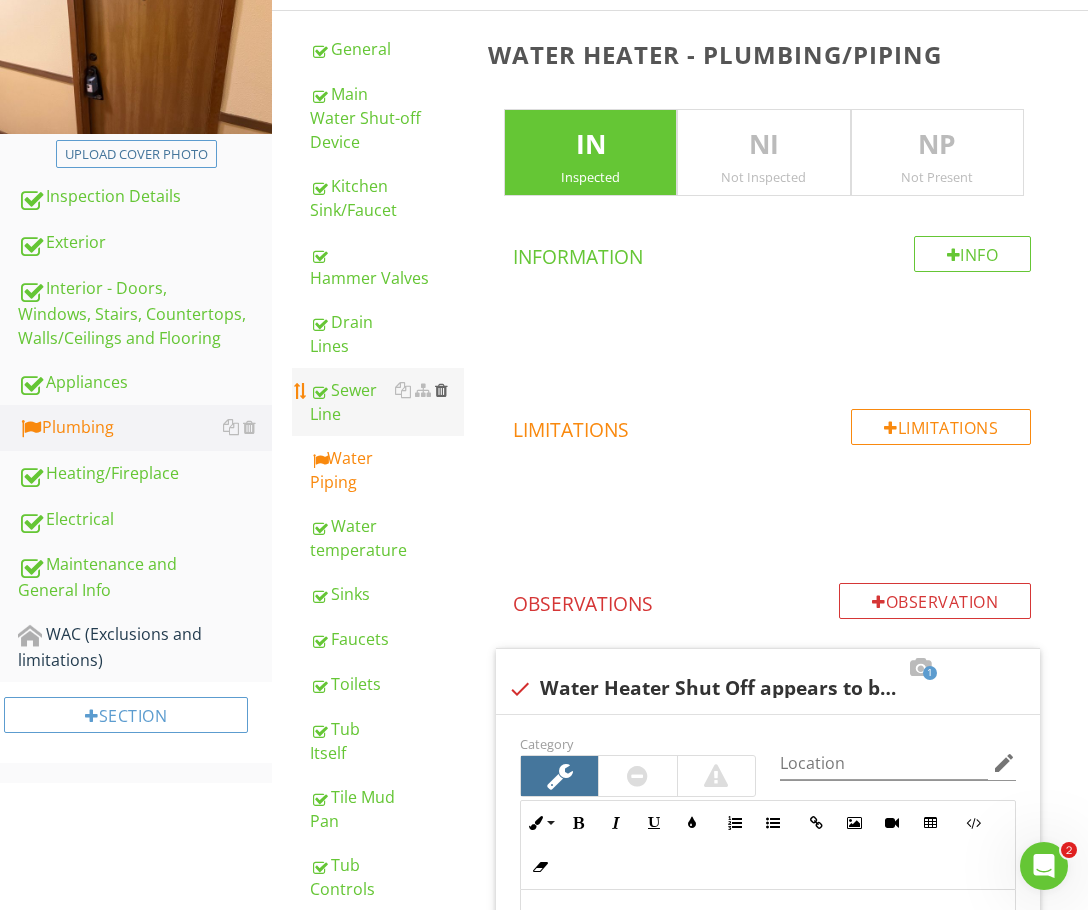 click at bounding box center (441, 390) 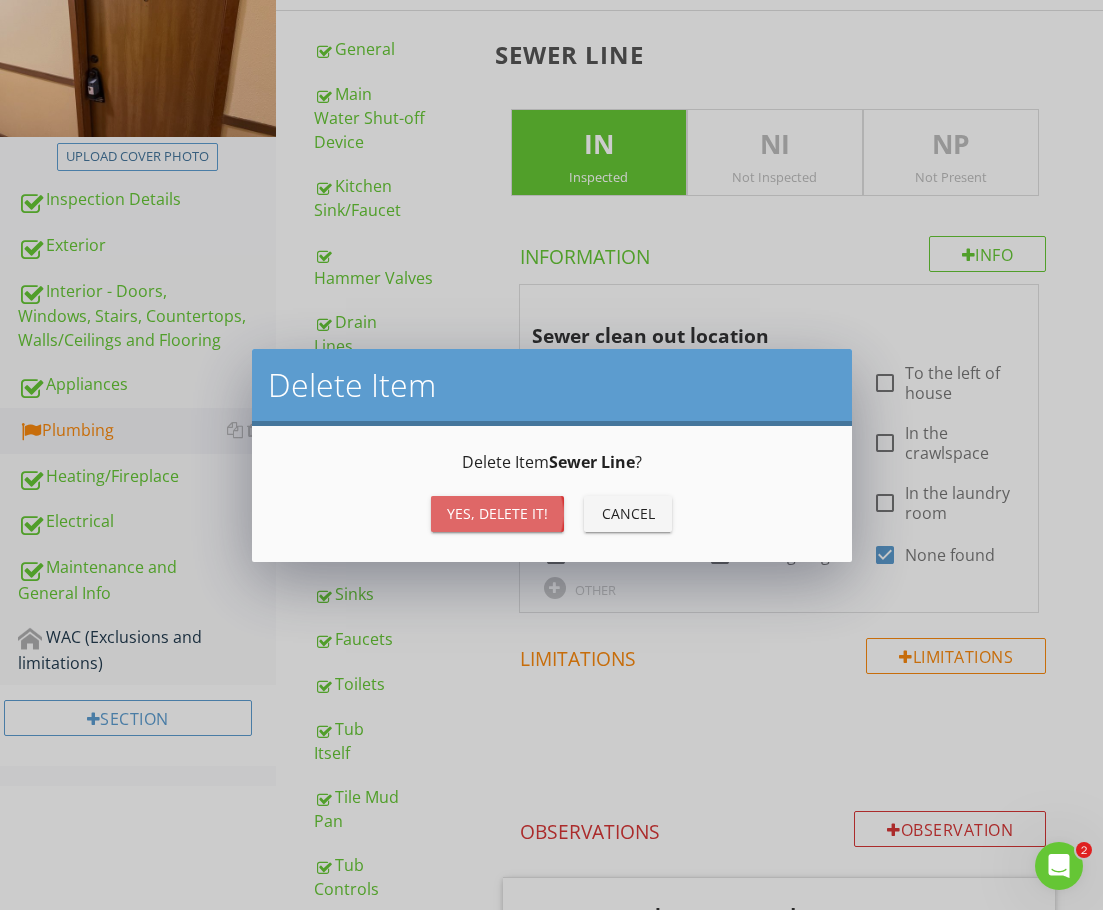 click on "Yes, Delete it!" at bounding box center (497, 513) 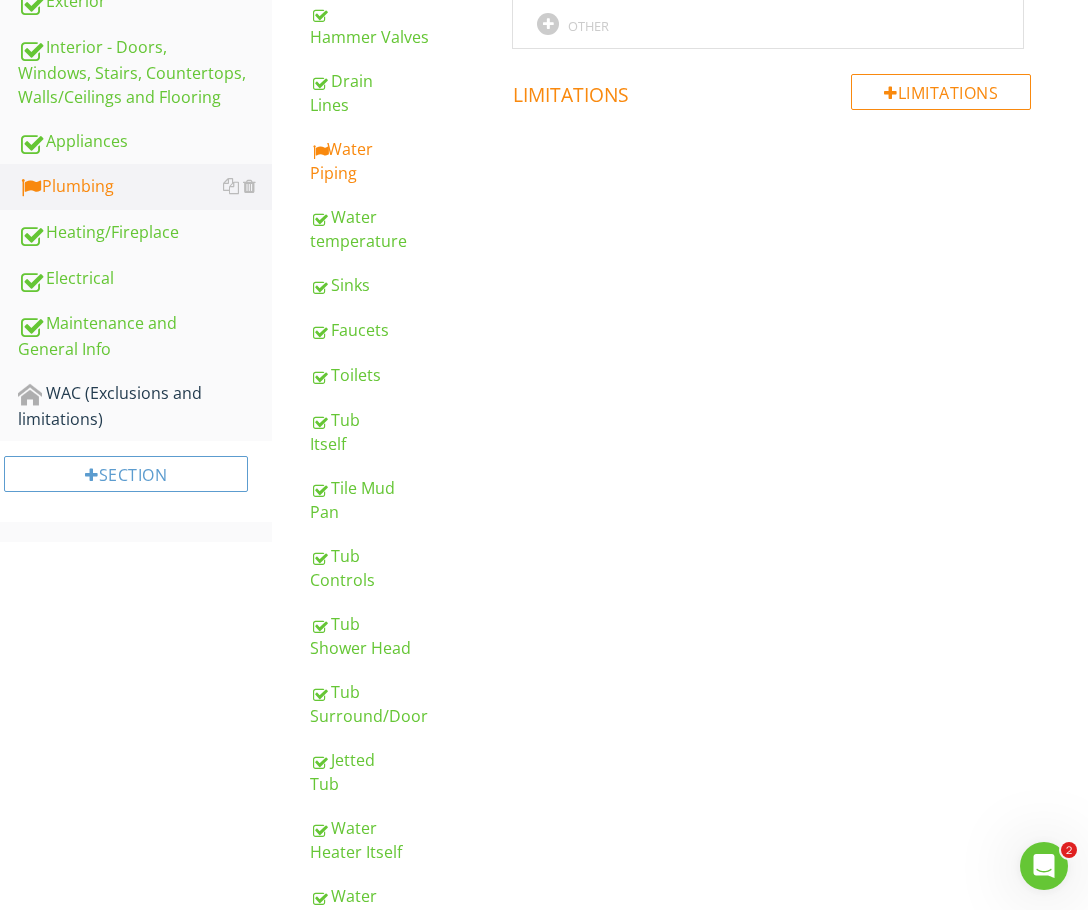 scroll, scrollTop: 400, scrollLeft: 0, axis: vertical 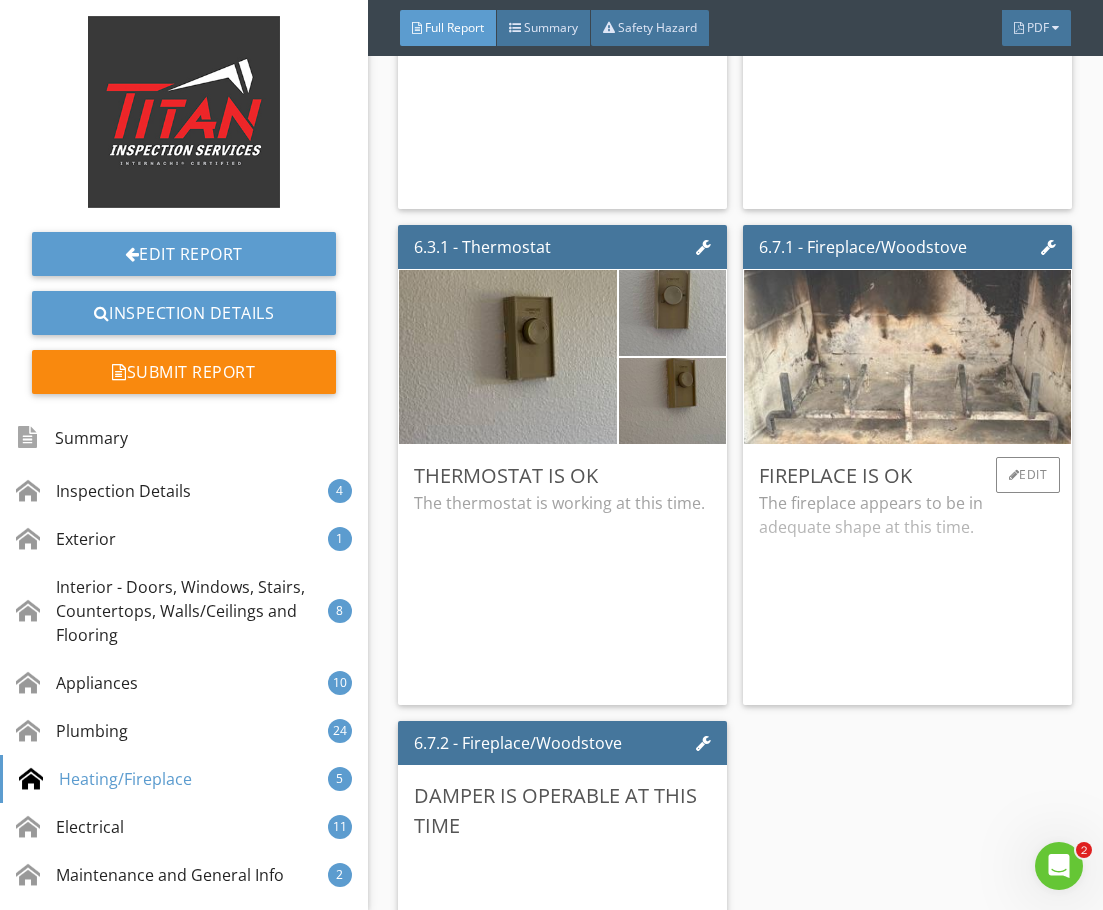 click at bounding box center [908, 357] 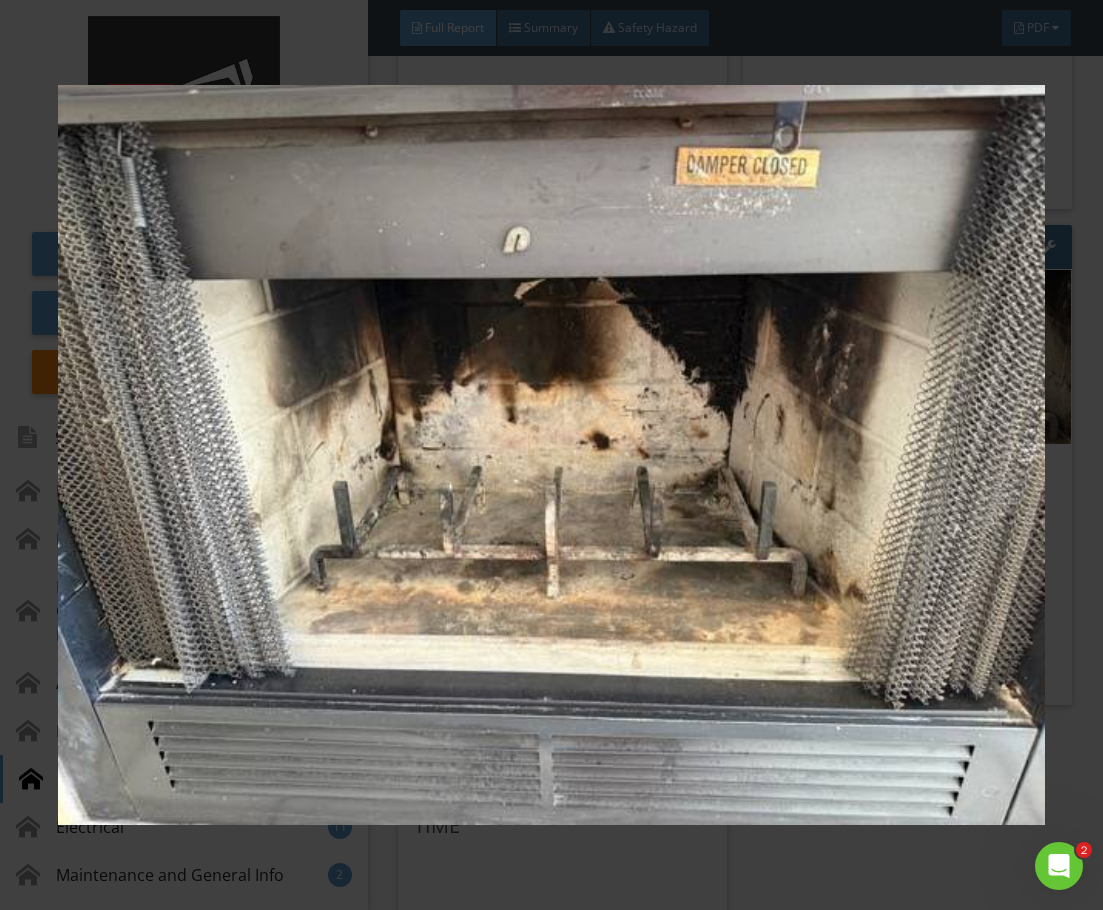 click at bounding box center (551, 455) 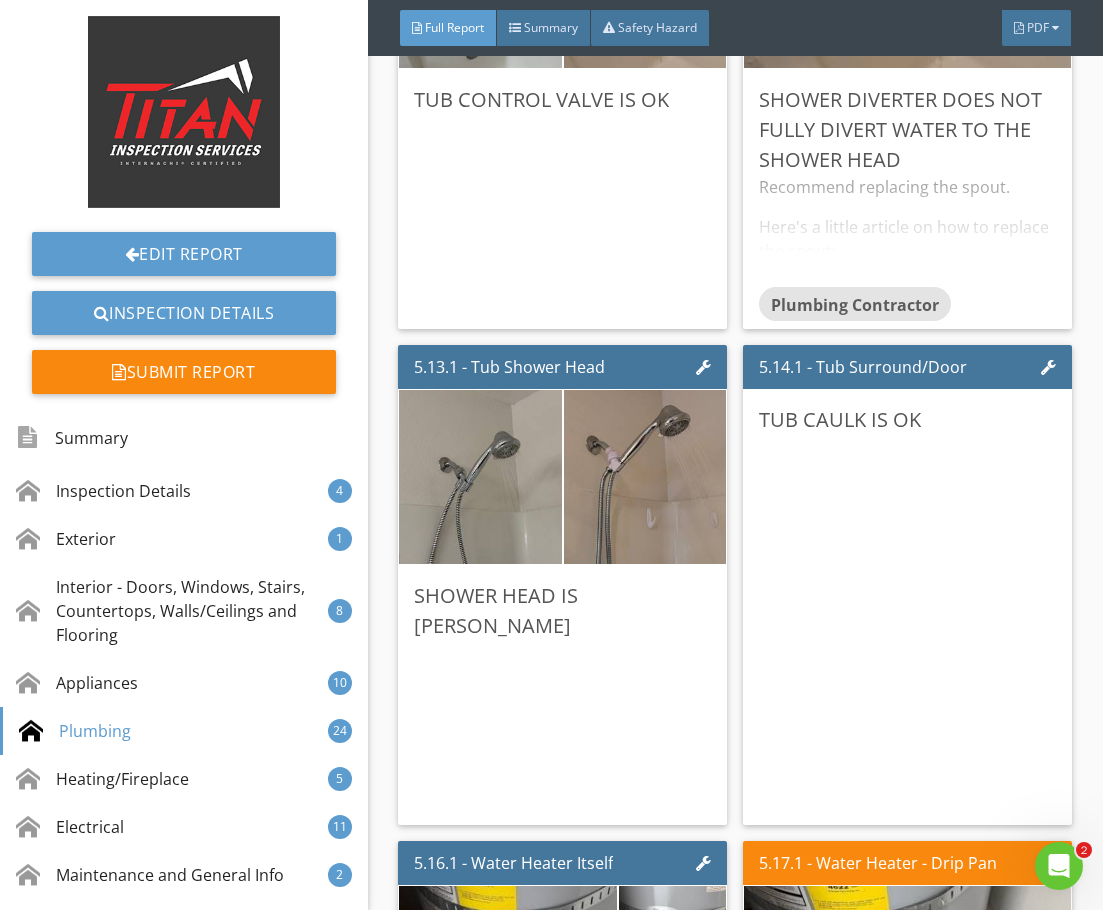 scroll, scrollTop: 14758, scrollLeft: 0, axis: vertical 